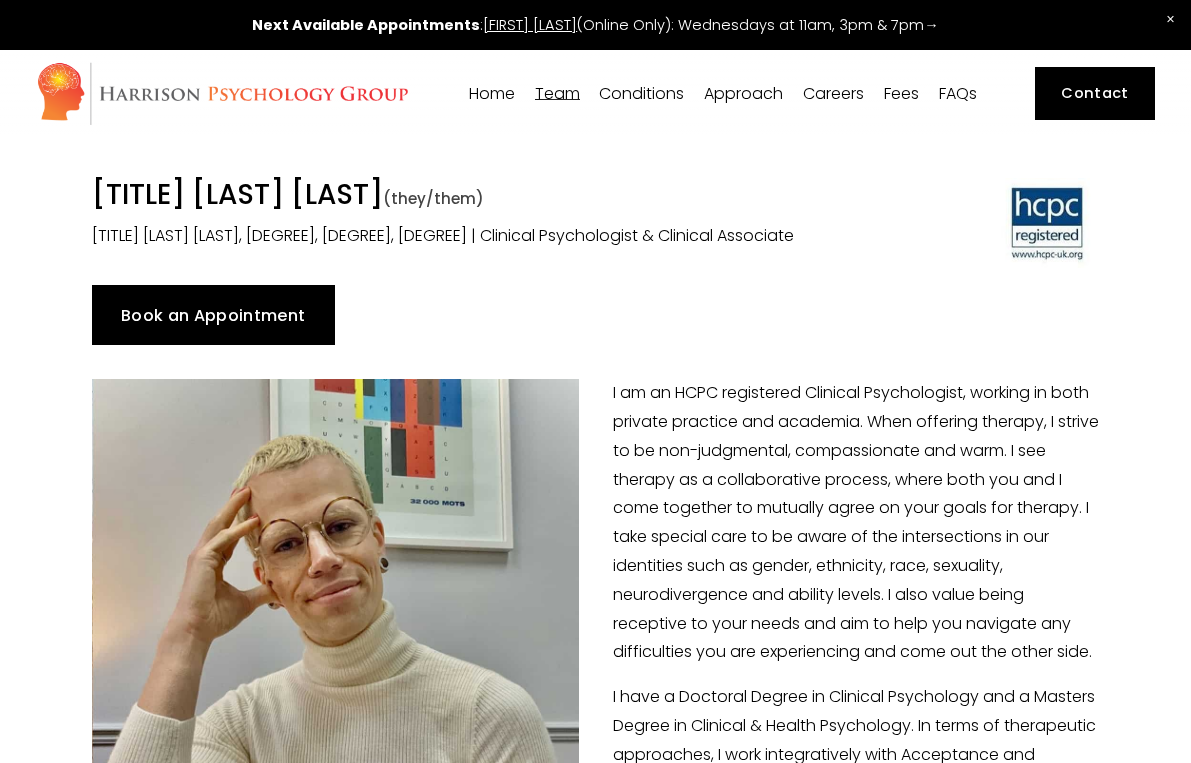 scroll, scrollTop: 0, scrollLeft: 0, axis: both 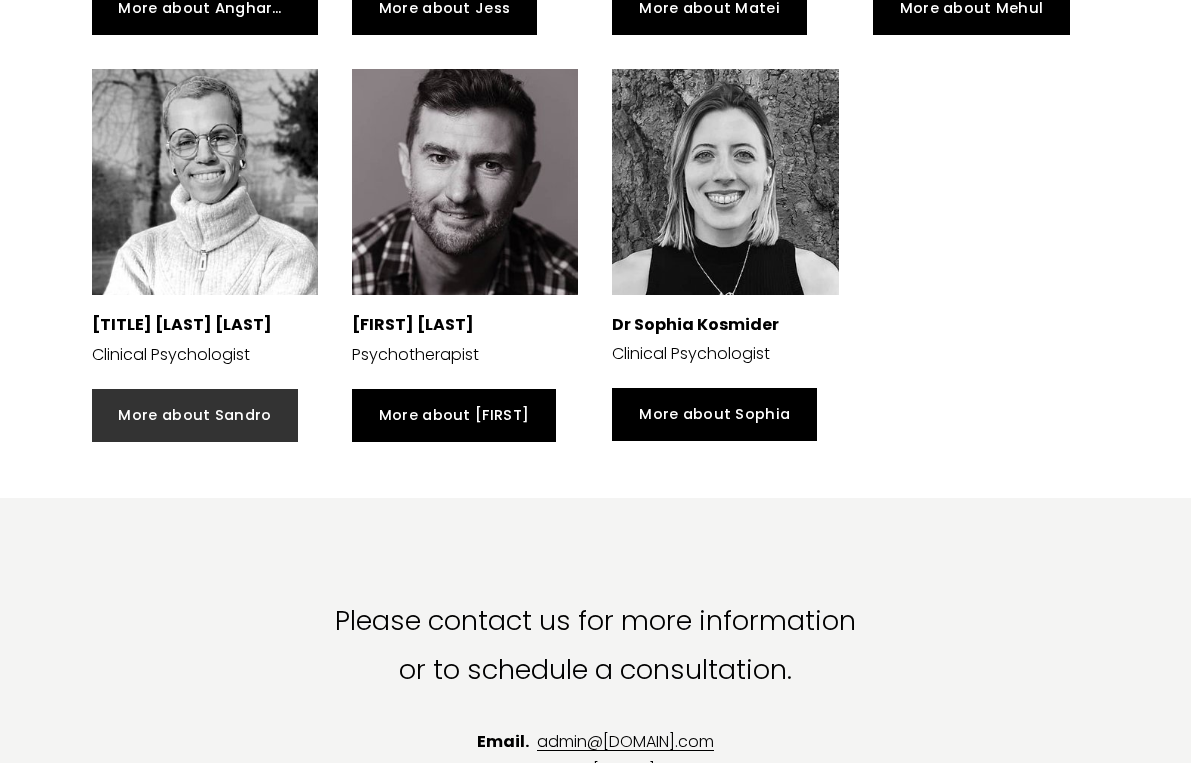 click on "More about Sandro" at bounding box center [195, 415] 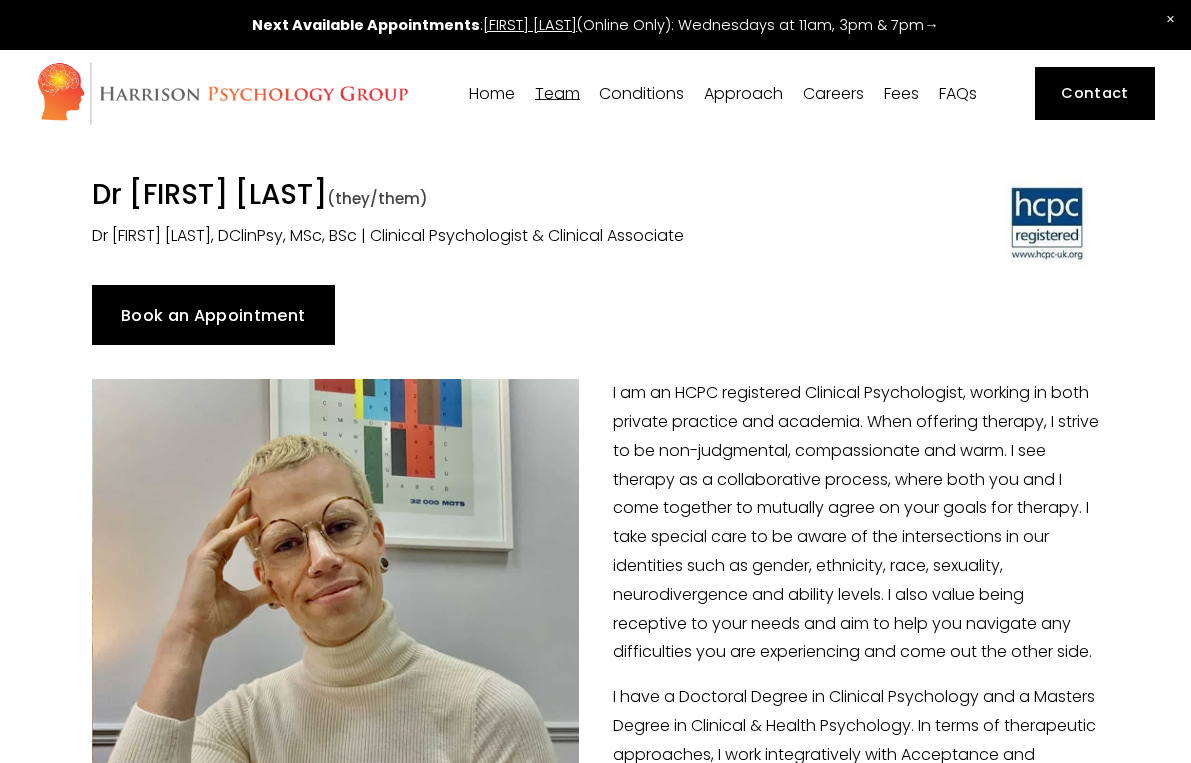 scroll, scrollTop: 49, scrollLeft: 0, axis: vertical 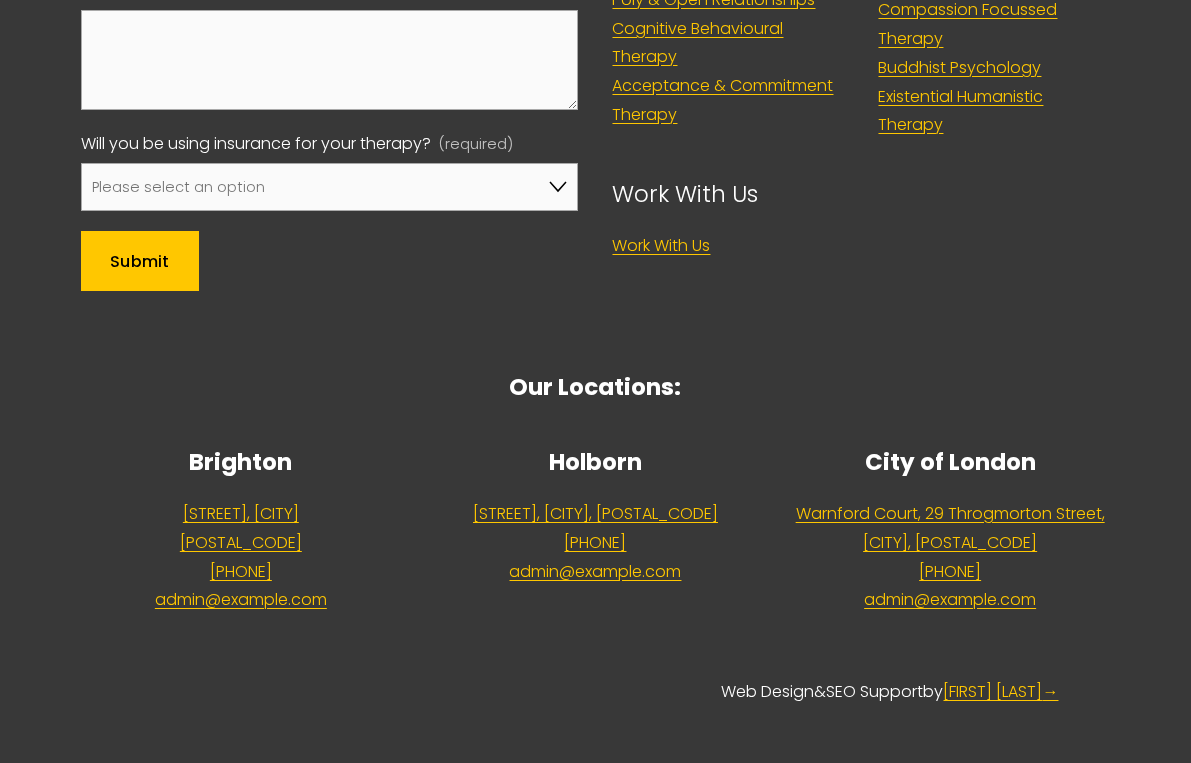 click on "City of London Warnford Court, 29 Throgmorton Street,  London, EC2N 2AT 020 8145 9453  admin@harrisonpsychologygroup.com" at bounding box center (950, 528) 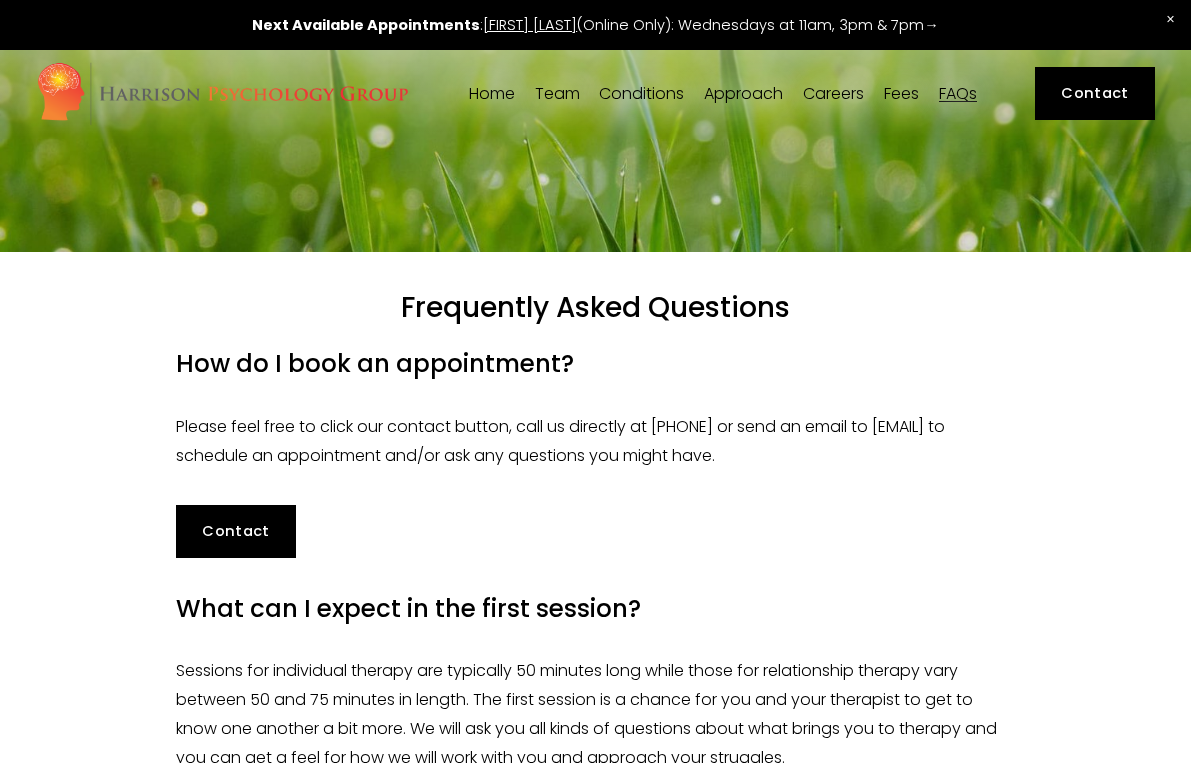 scroll, scrollTop: 3721, scrollLeft: 0, axis: vertical 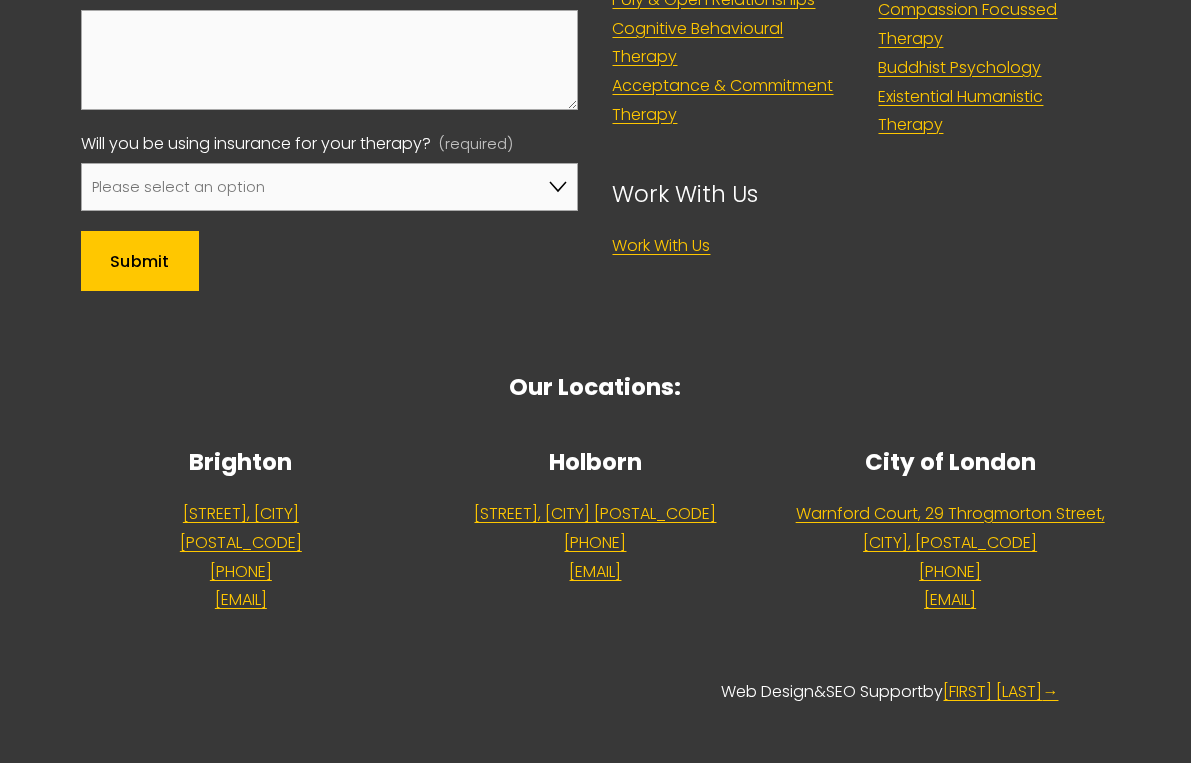 click on "[STREET], [CITY], [POSTAL_CODE]" at bounding box center (950, 529) 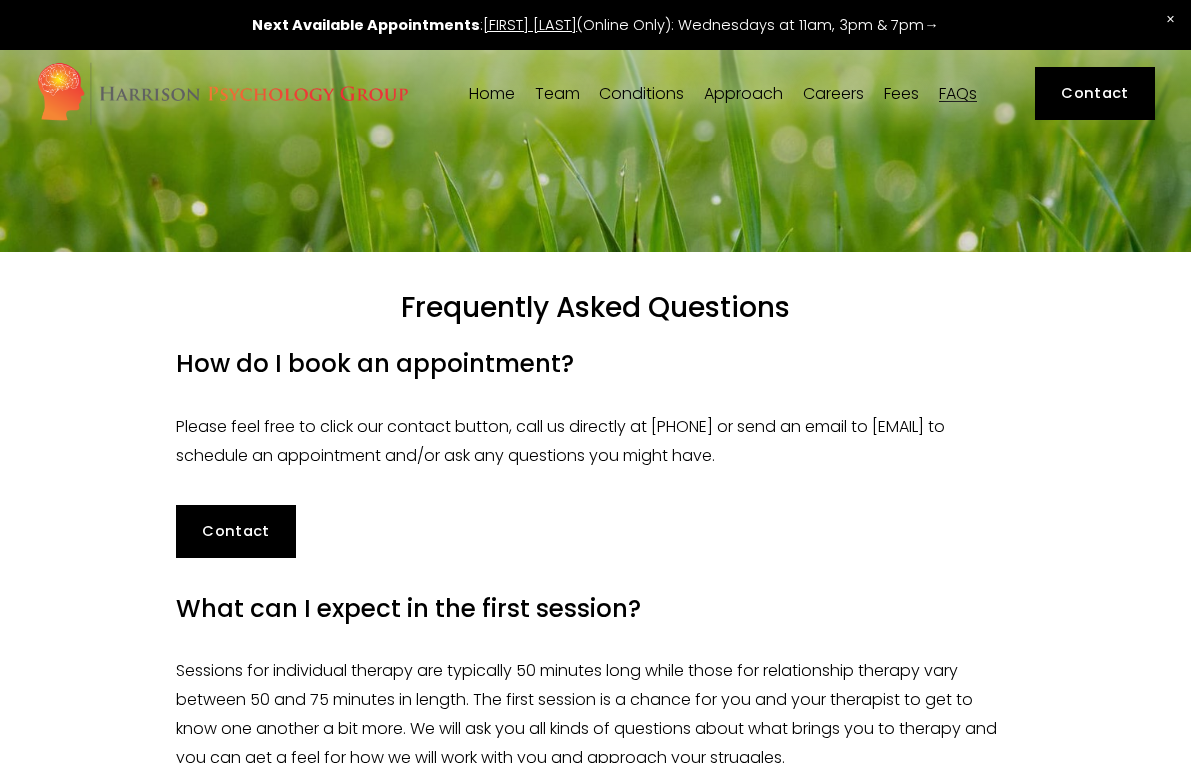 scroll, scrollTop: 2878, scrollLeft: 0, axis: vertical 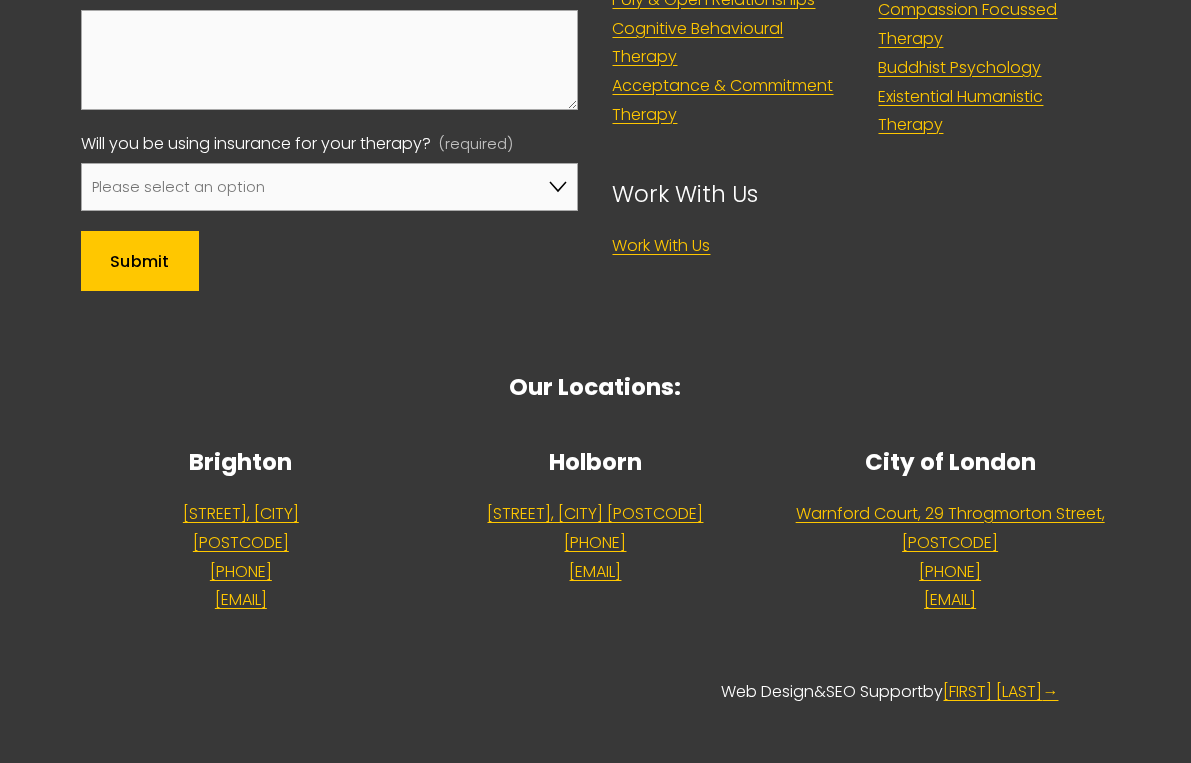 click on "[STREET], [CITY] [POSTCODE]" at bounding box center [595, 514] 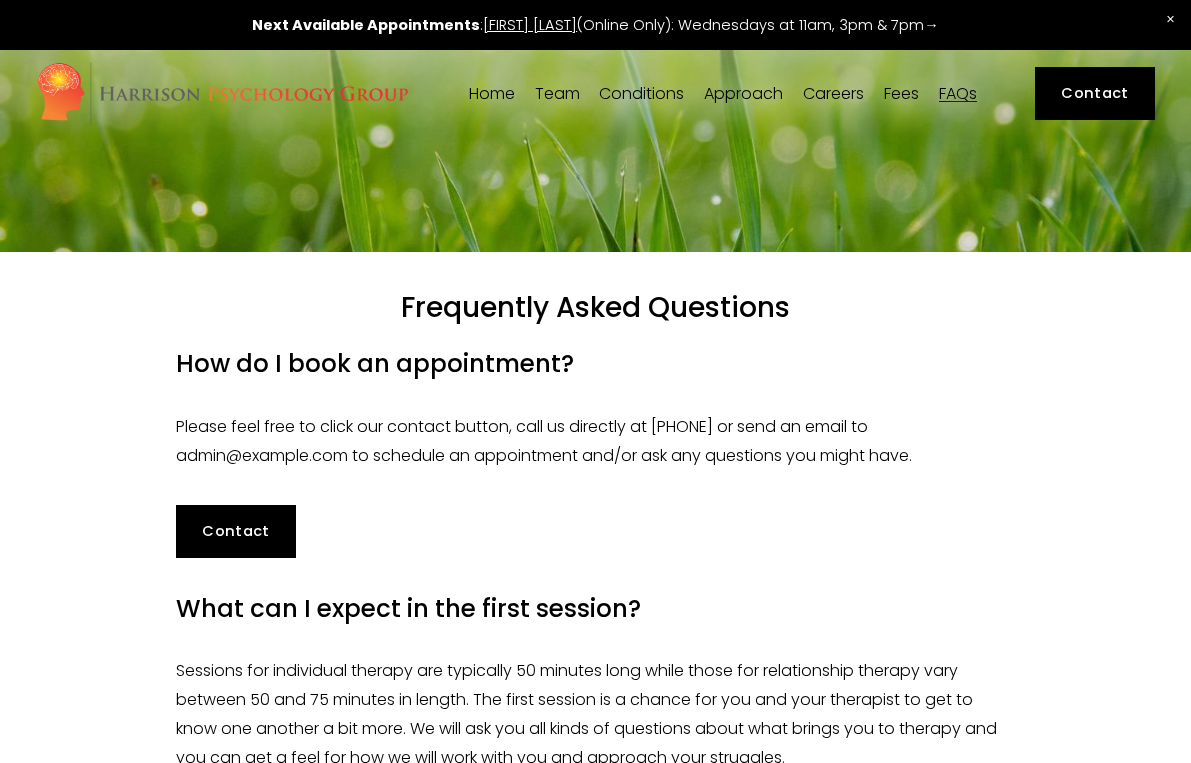 scroll, scrollTop: 3721, scrollLeft: 0, axis: vertical 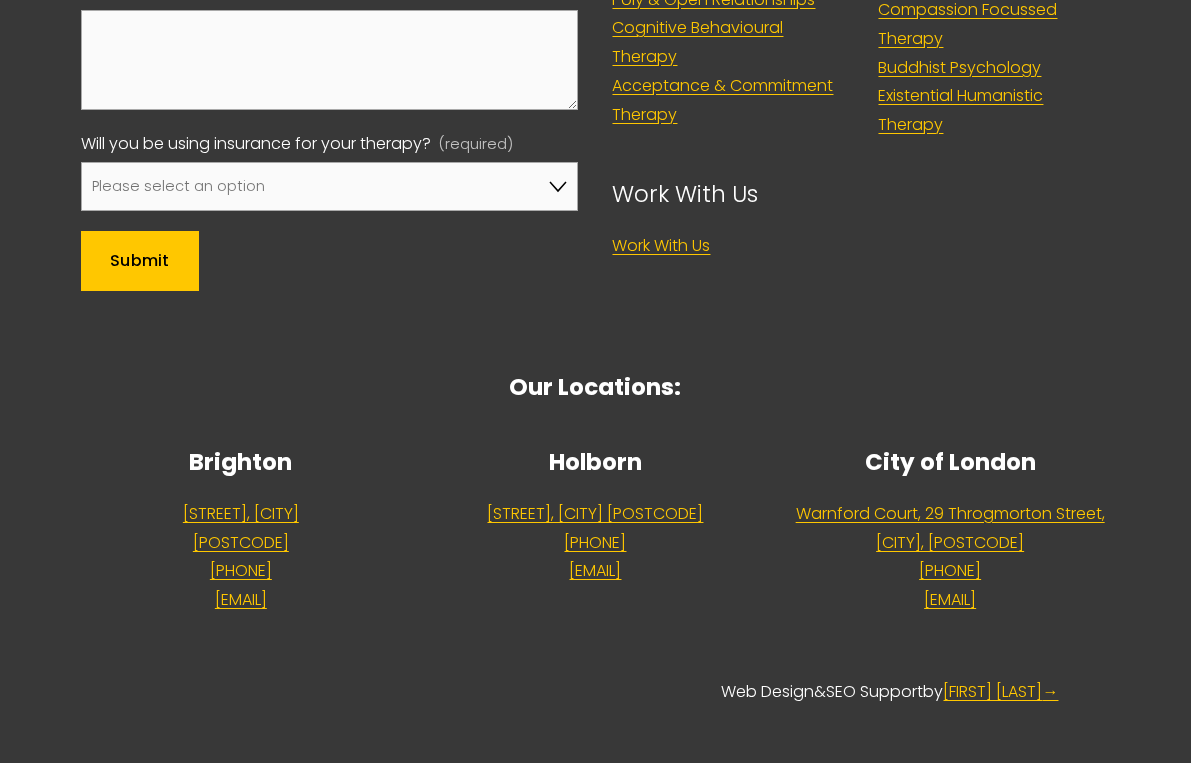 click on "[STREET], [CITY] [POSTCODE]" at bounding box center [595, 514] 